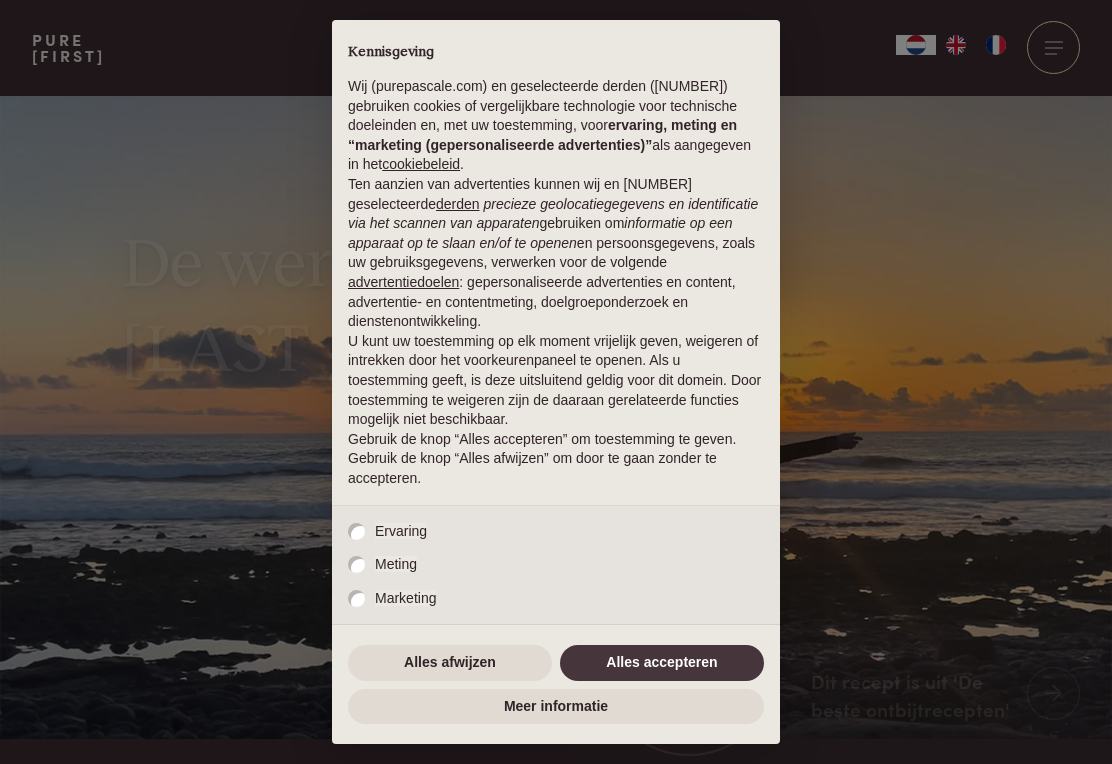 scroll, scrollTop: 0, scrollLeft: 0, axis: both 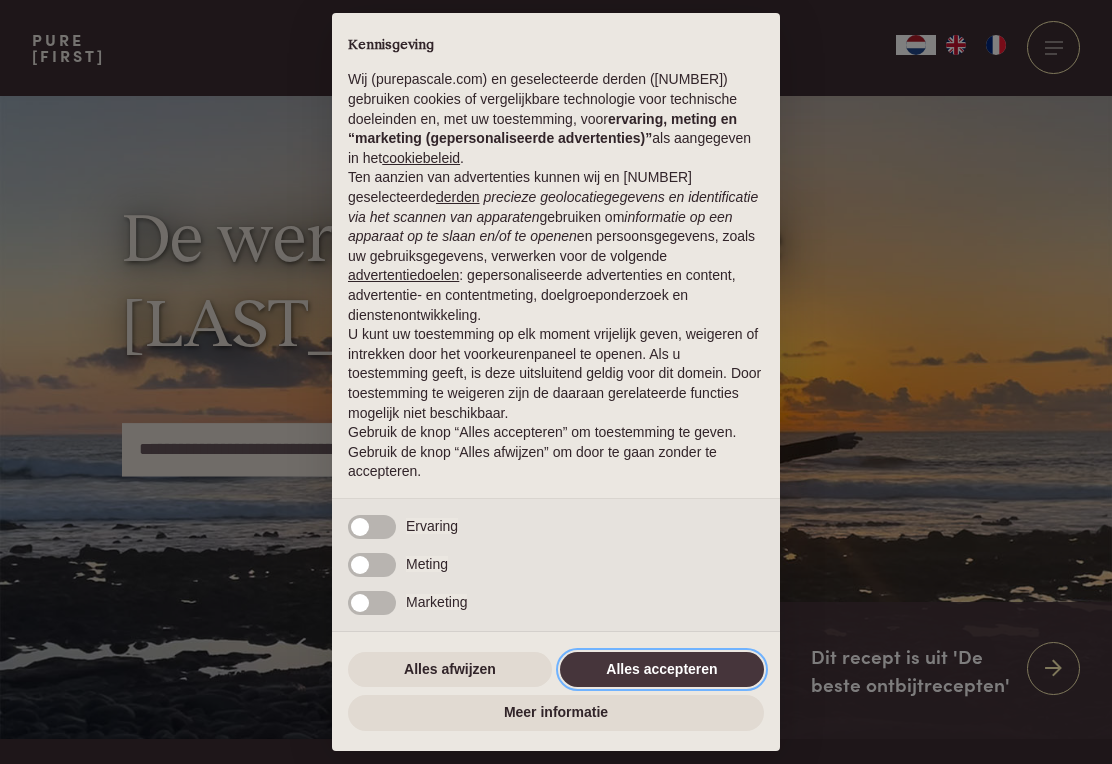 click on "Alles accepteren" at bounding box center (662, 670) 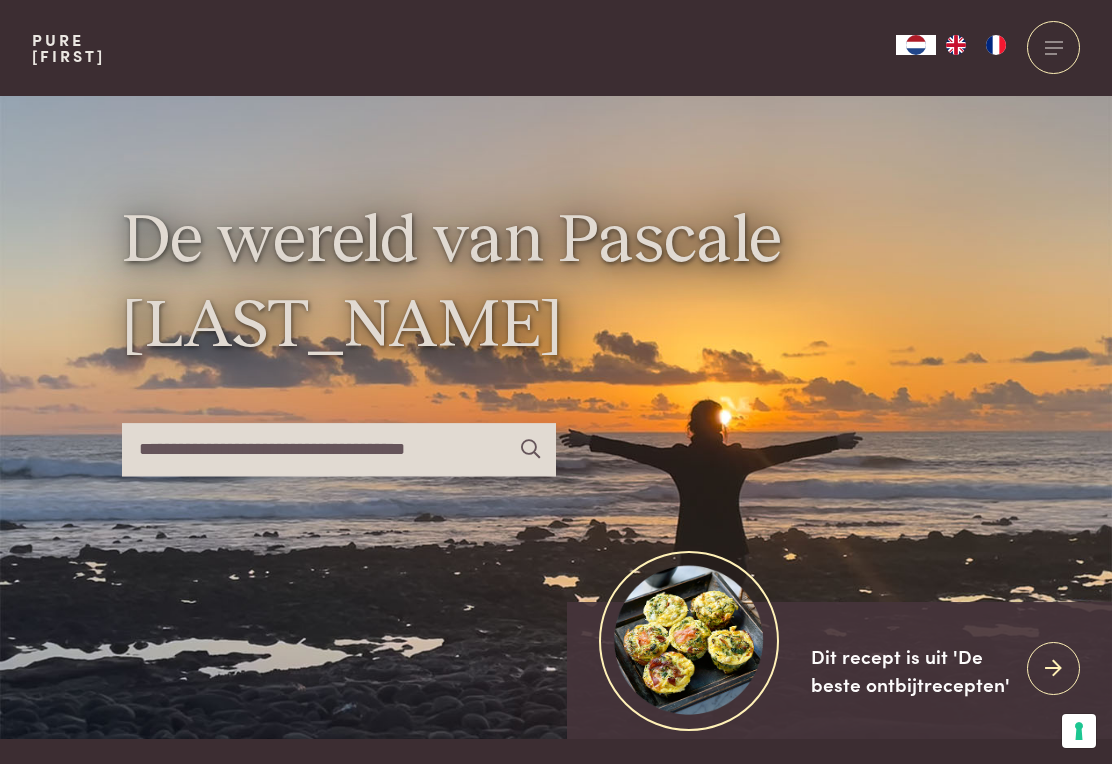 click at bounding box center (339, 449) 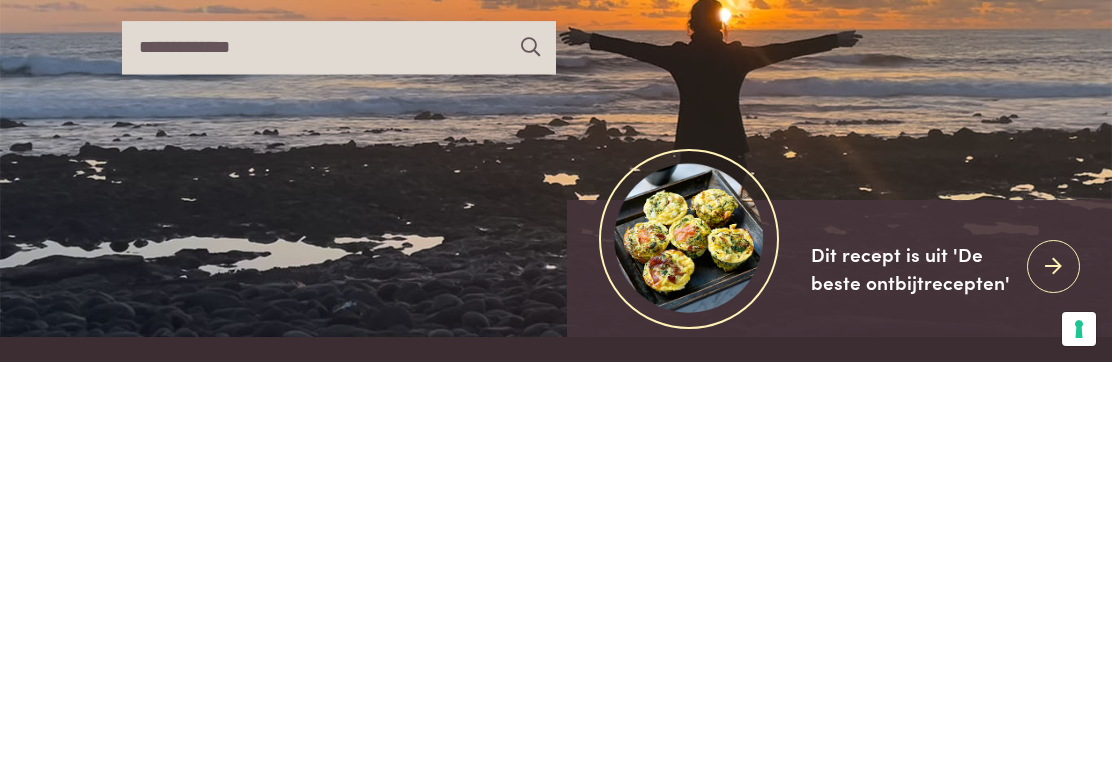 type on "**********" 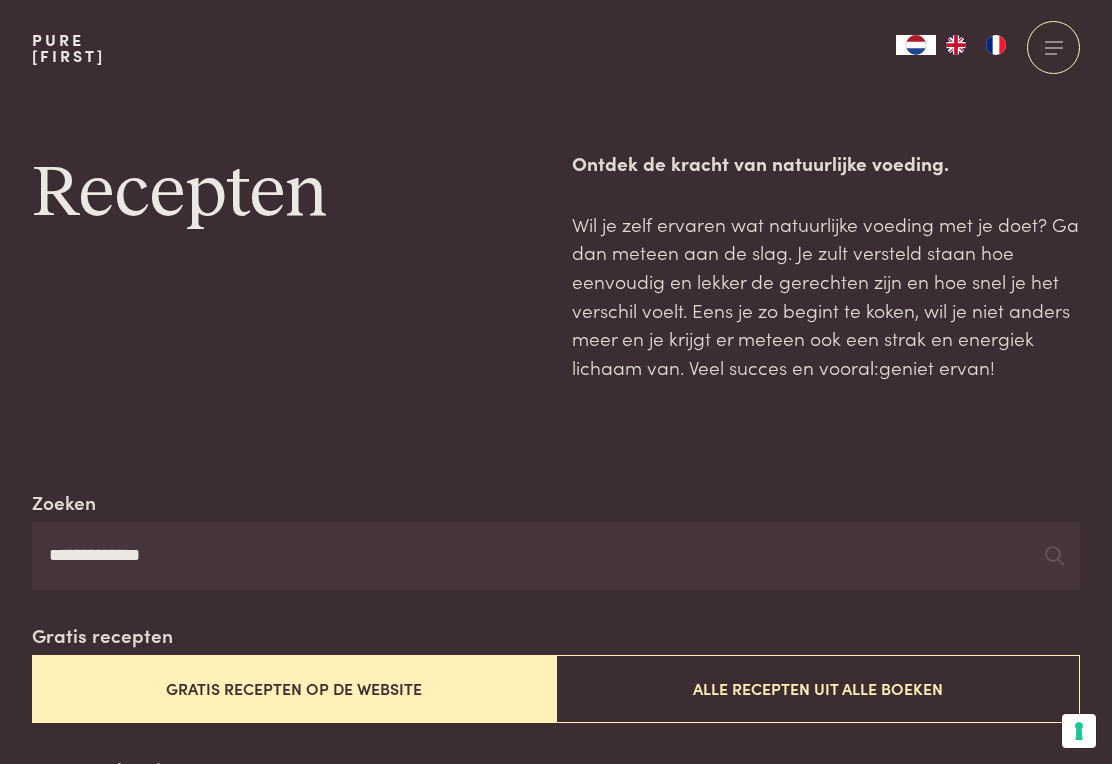 scroll, scrollTop: 0, scrollLeft: 0, axis: both 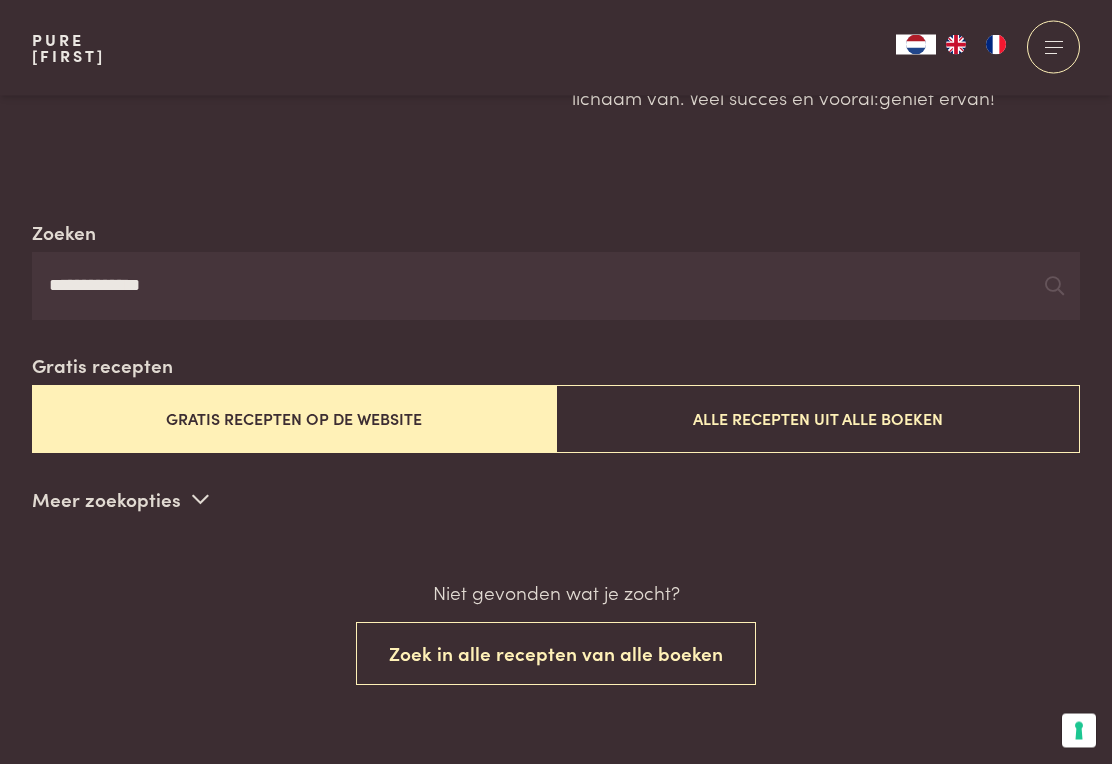click on "**********" at bounding box center [556, 287] 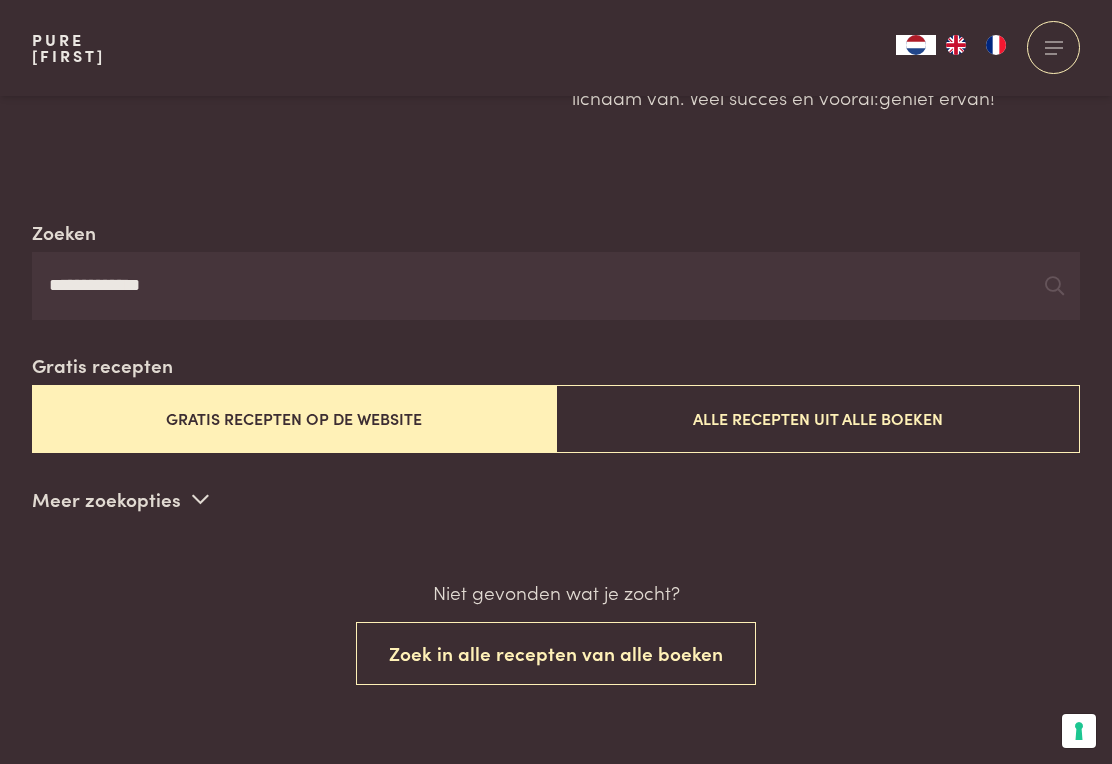 scroll, scrollTop: 269, scrollLeft: 0, axis: vertical 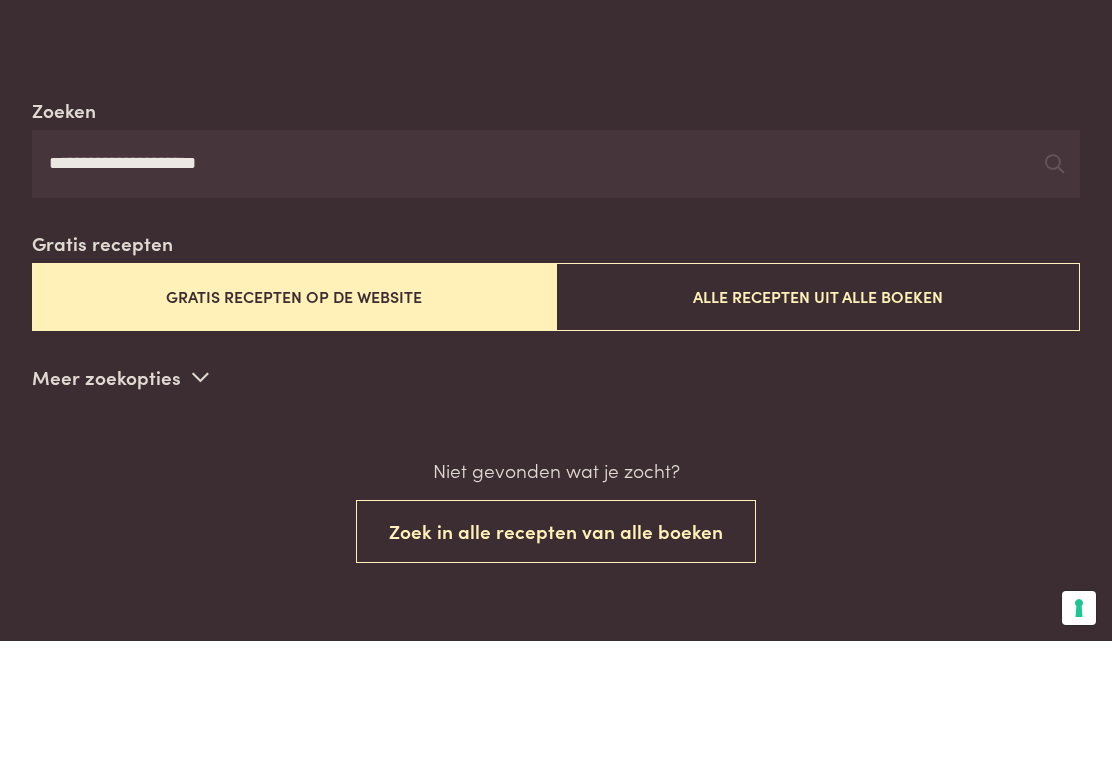 click on "**********" at bounding box center (556, 287) 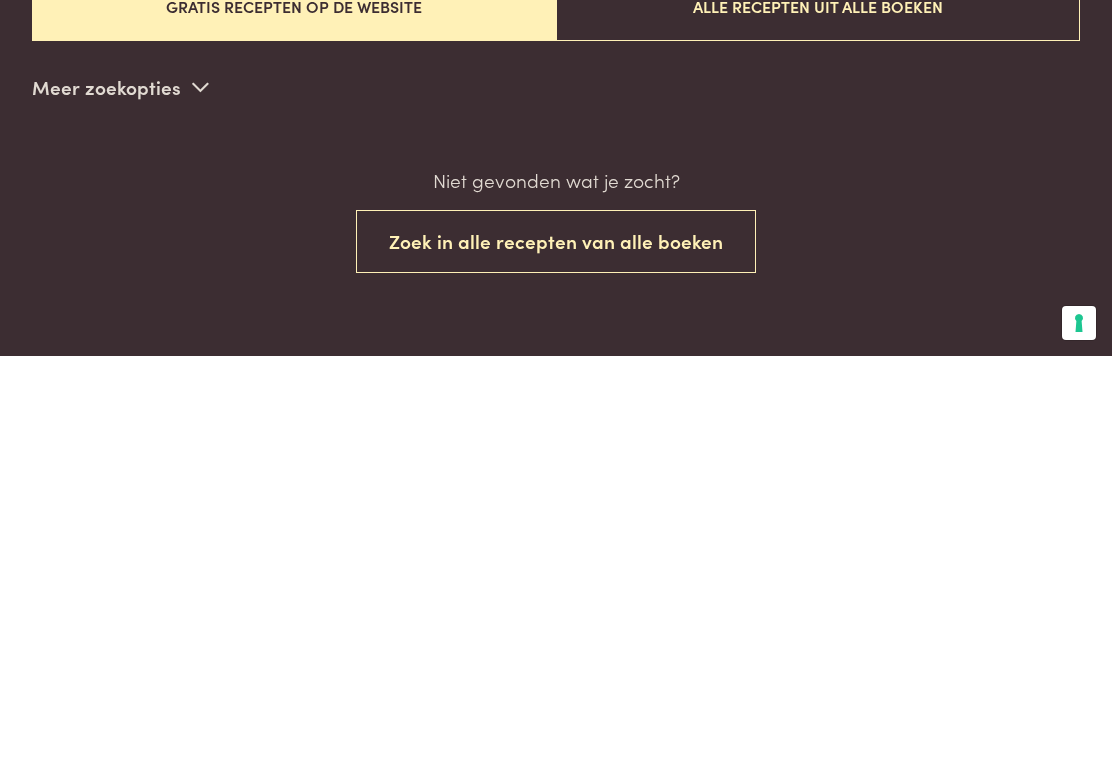 scroll, scrollTop: 277, scrollLeft: 0, axis: vertical 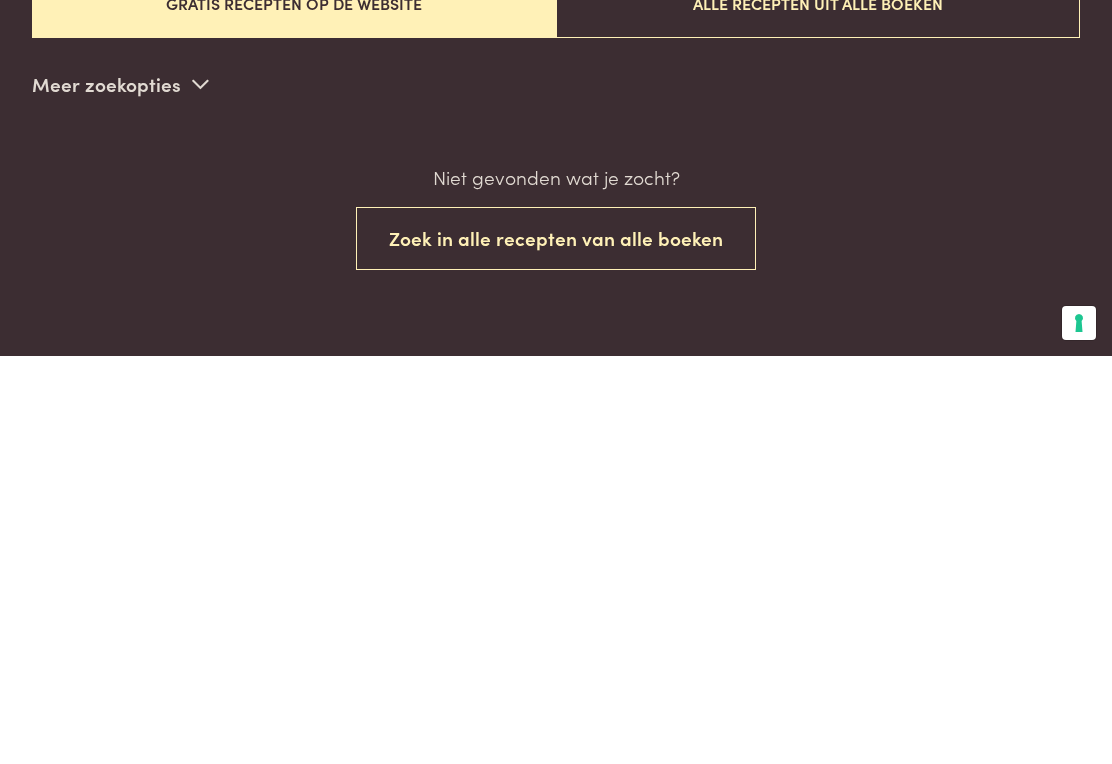 click on "Zoek in  alle recepten van alle boeken" at bounding box center [556, 646] 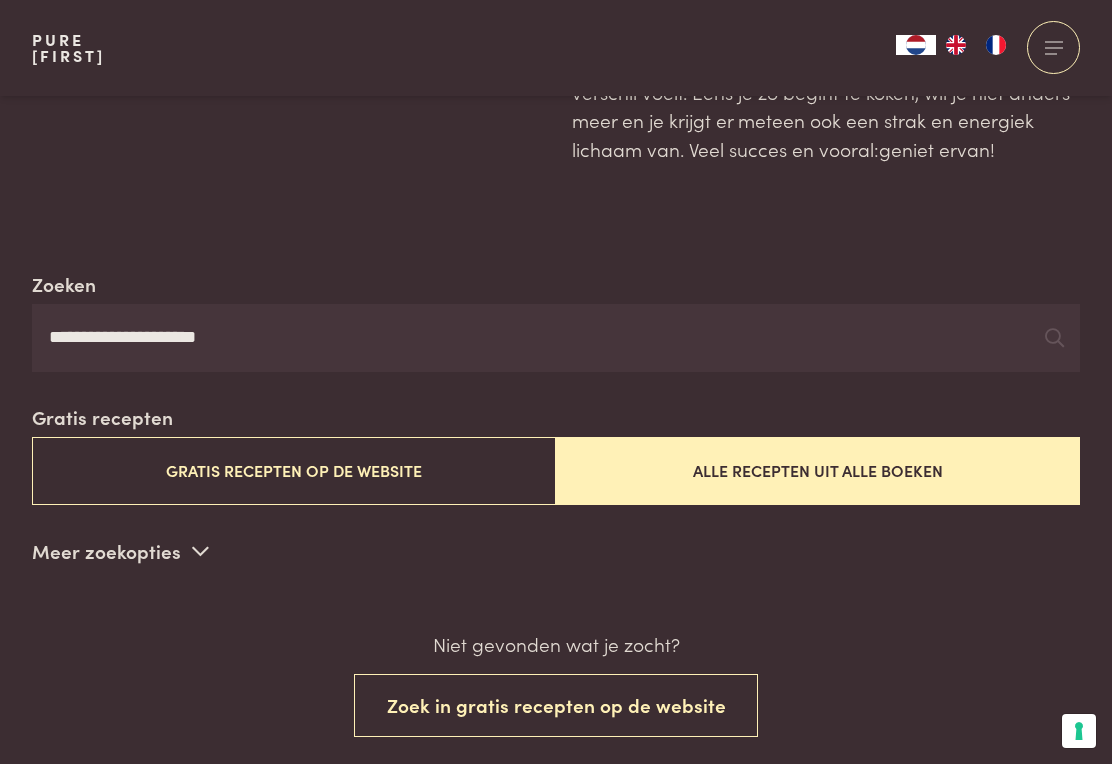 scroll, scrollTop: 0, scrollLeft: 0, axis: both 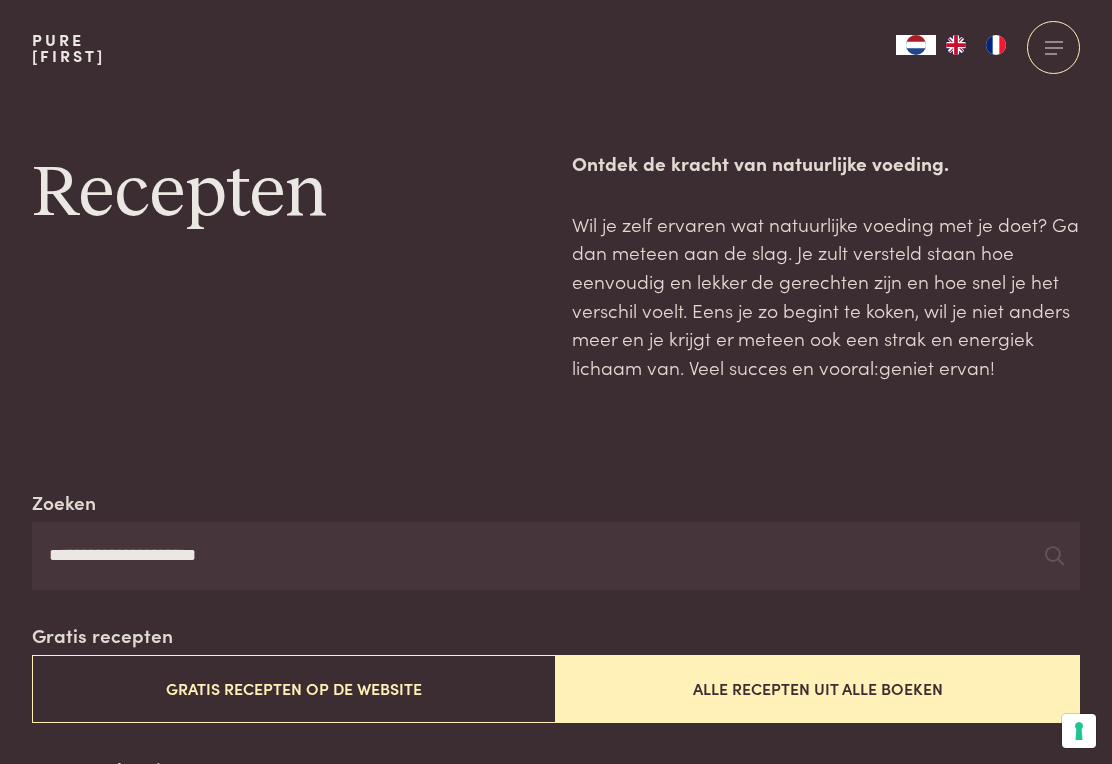 click on "**********" at bounding box center (556, 556) 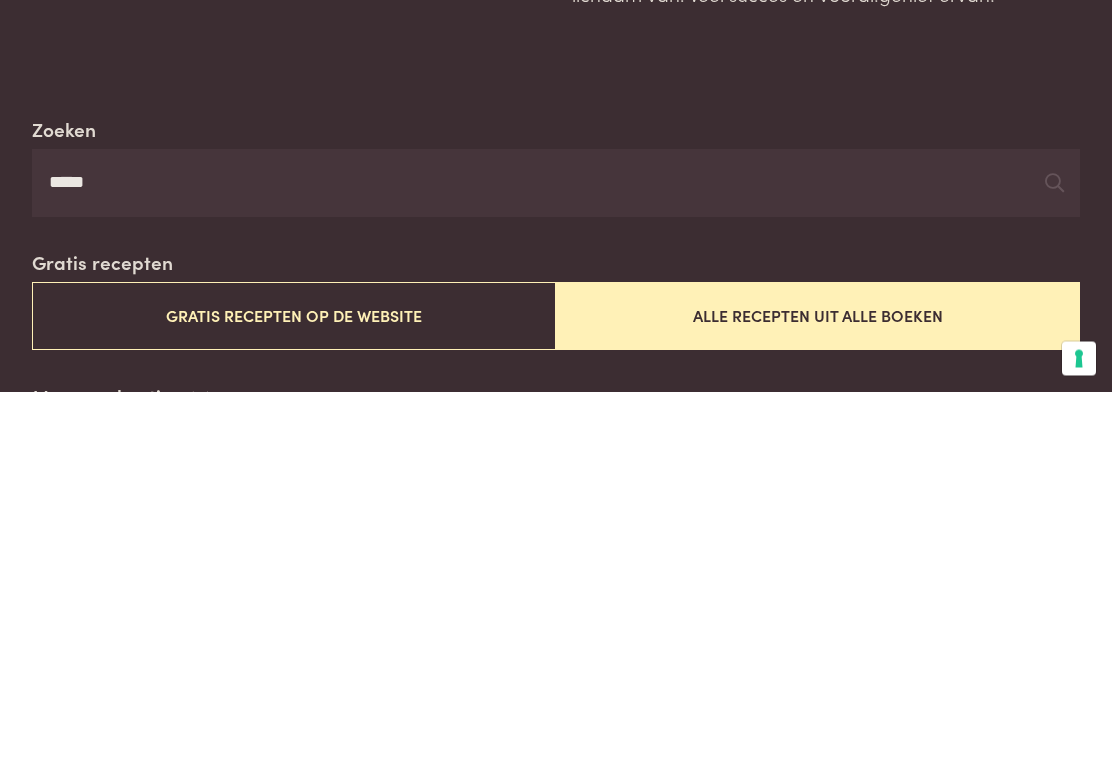 type on "****" 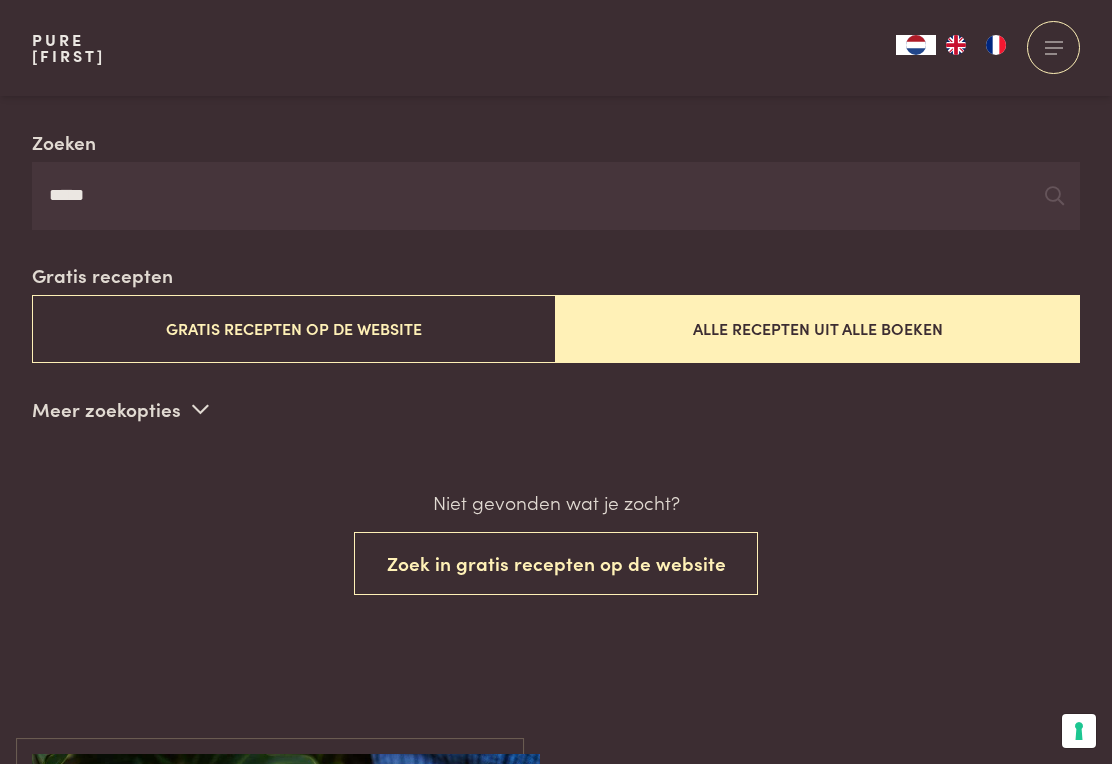 scroll, scrollTop: 359, scrollLeft: 0, axis: vertical 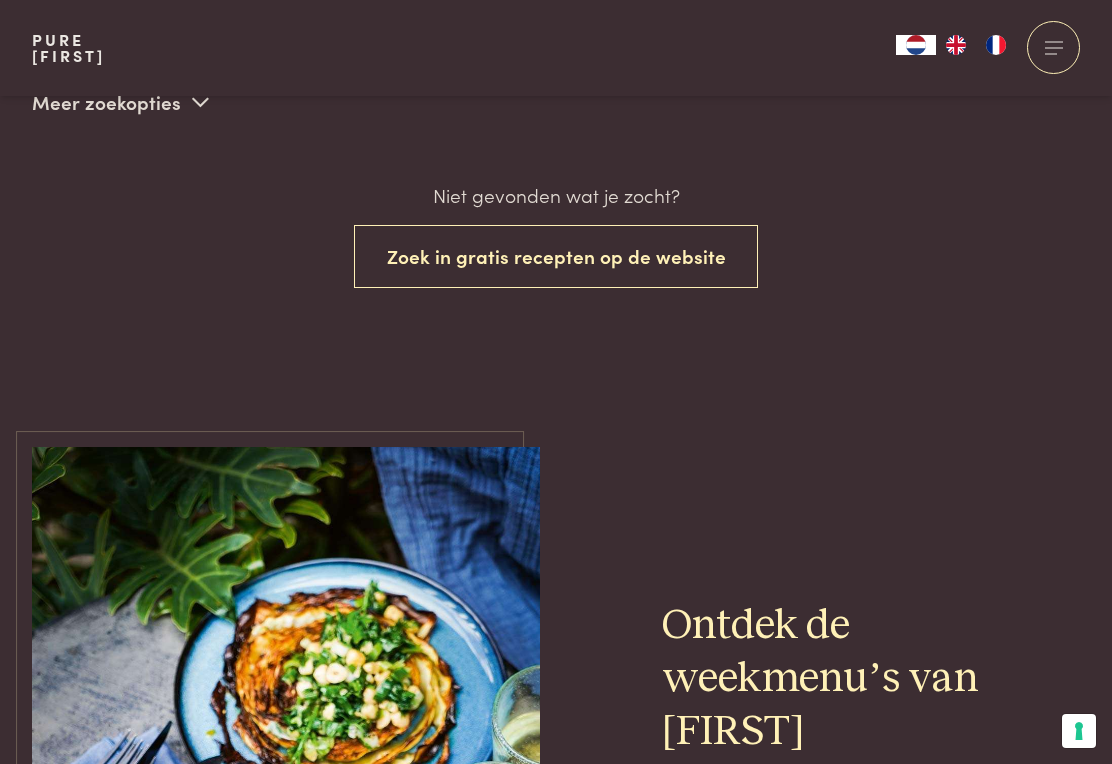 click on "Zoek in  gratis recepten op de website" at bounding box center [556, 256] 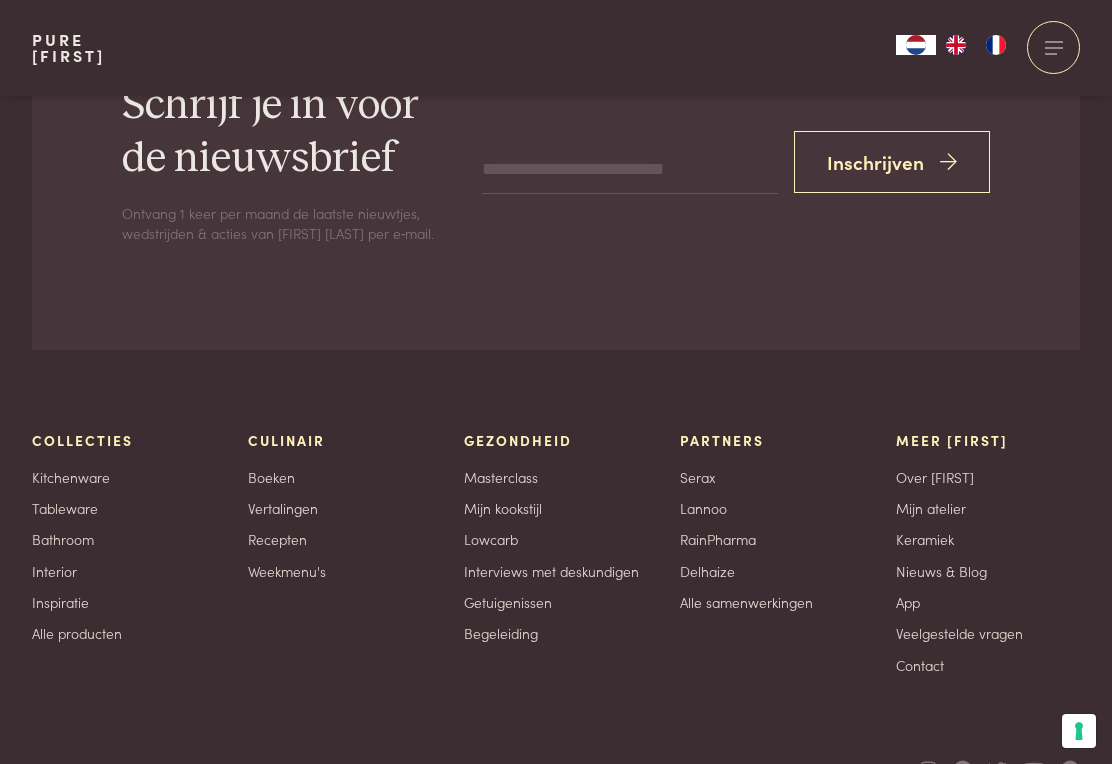 scroll, scrollTop: 5292, scrollLeft: 0, axis: vertical 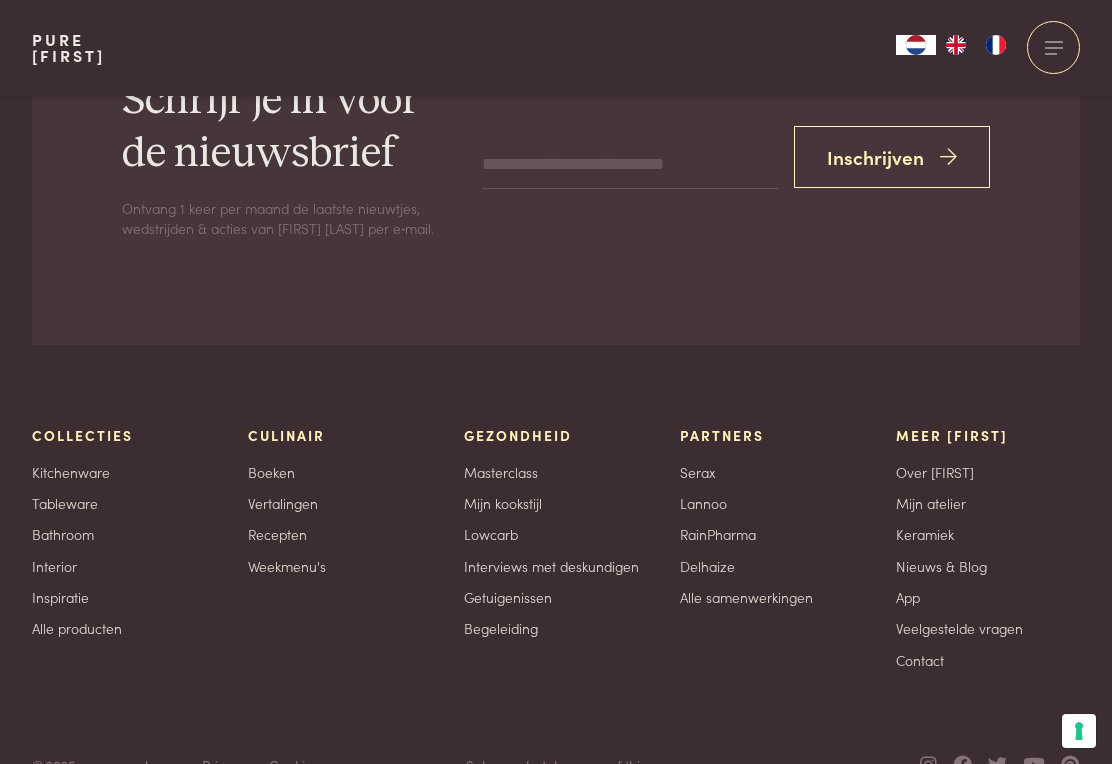 click on "Vertalingen" at bounding box center [283, 503] 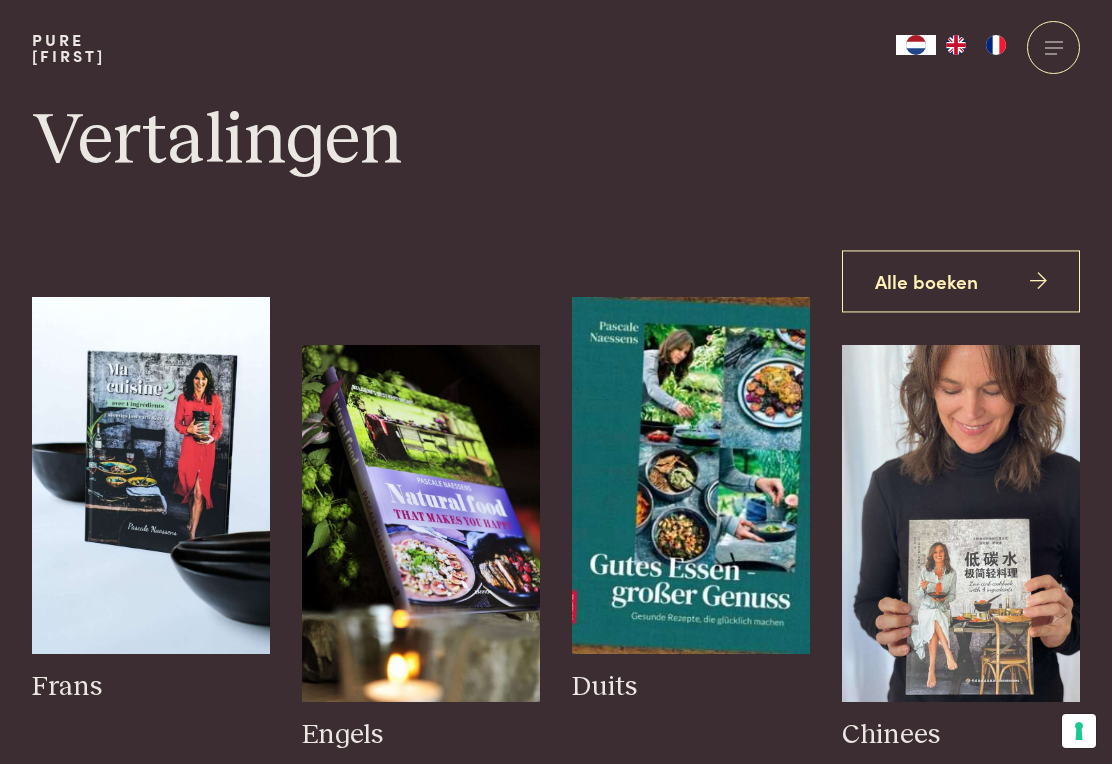 scroll, scrollTop: 0, scrollLeft: 0, axis: both 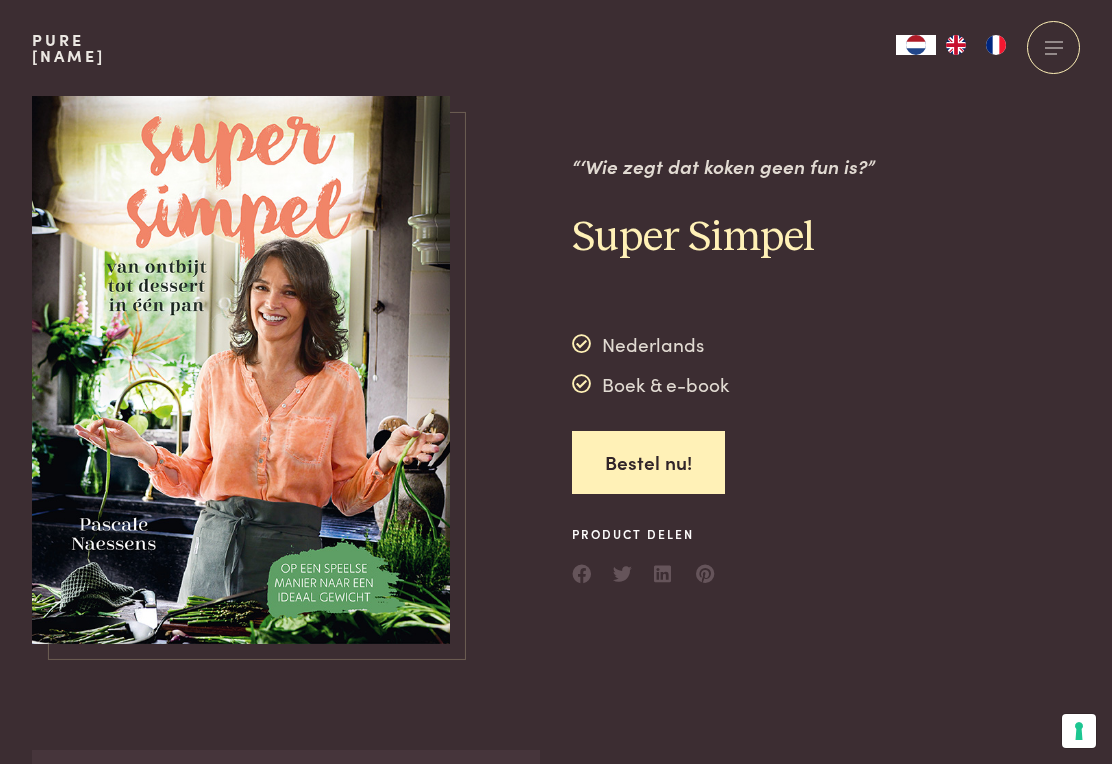 click on "“‘Wie zegt dat koken geen fun is?”   Super Simpel
Nederlands
Boek & e-book
Bestel nu!
Product delen" at bounding box center (826, 370) 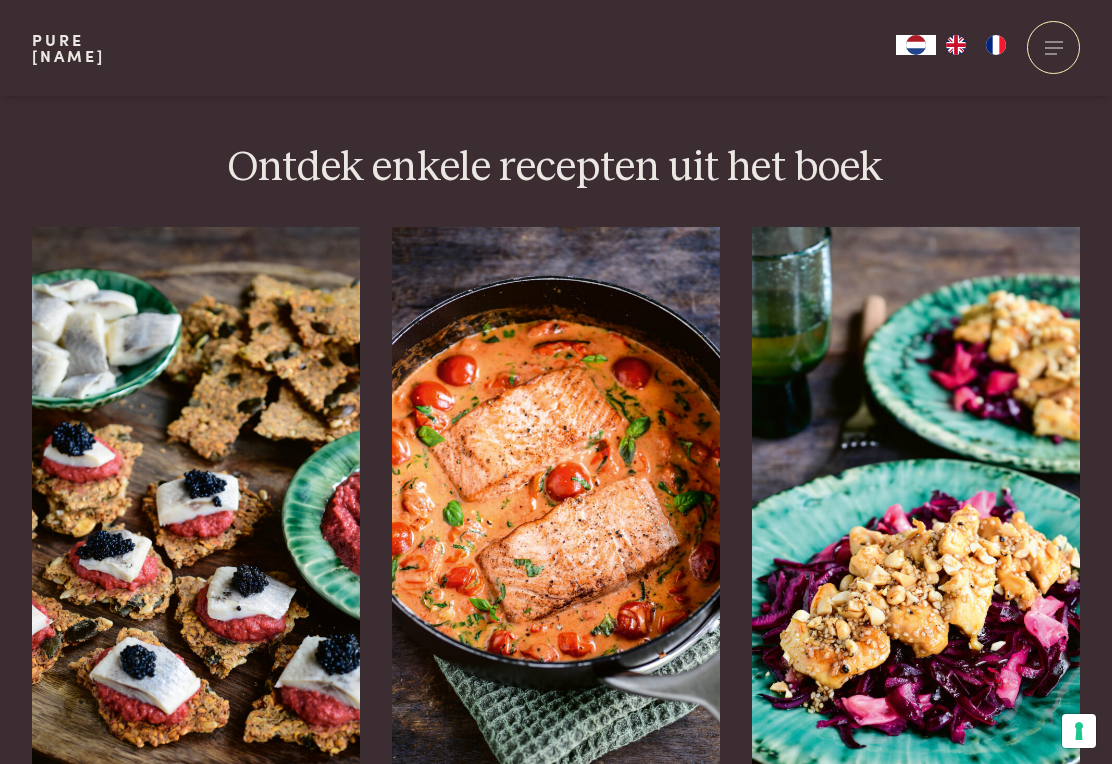 scroll, scrollTop: 2929, scrollLeft: 0, axis: vertical 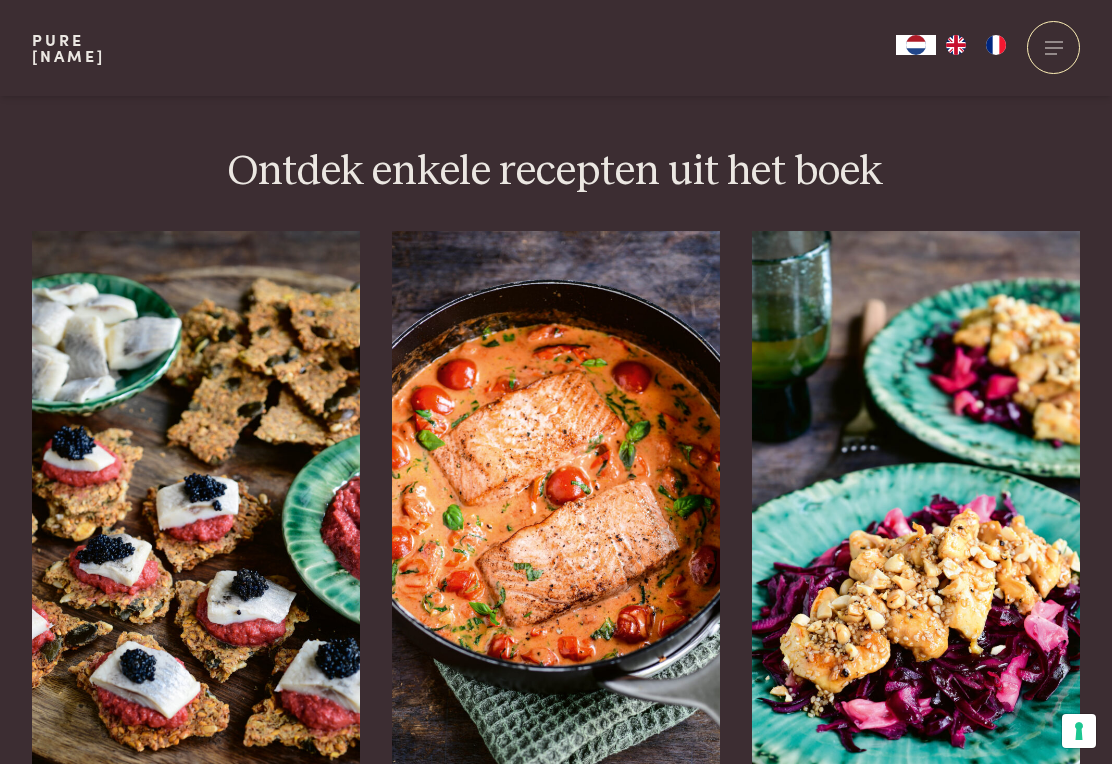 click at bounding box center [556, 531] 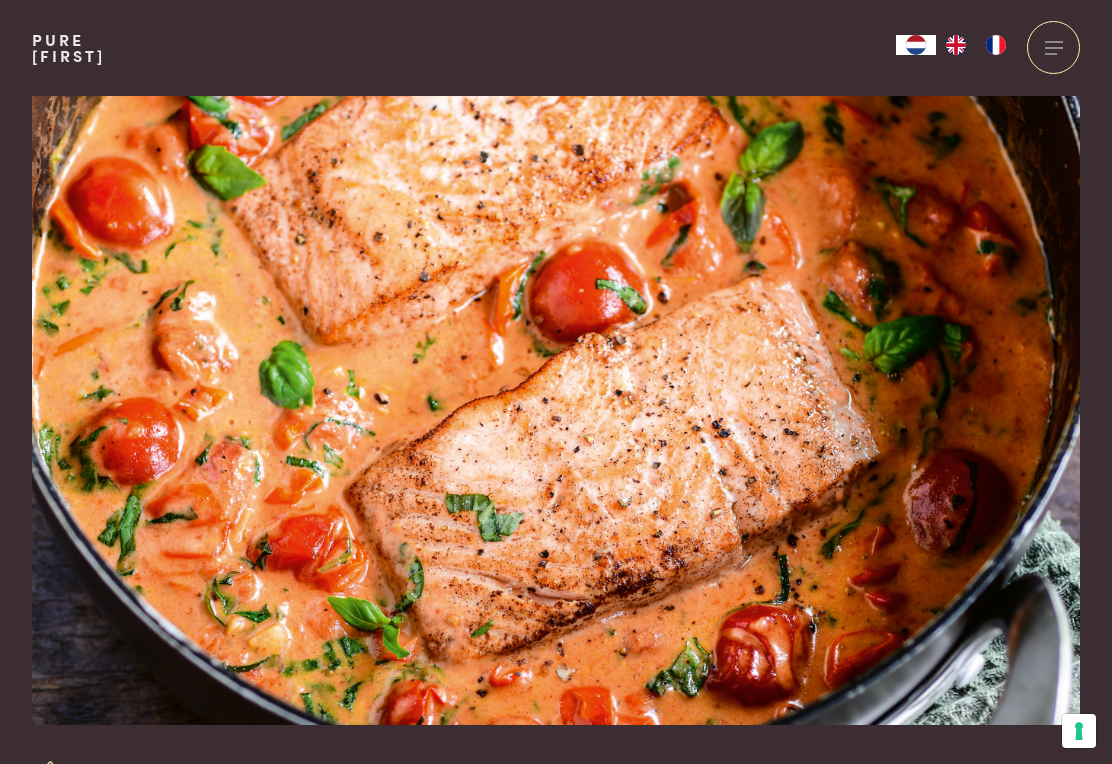 scroll, scrollTop: 0, scrollLeft: 0, axis: both 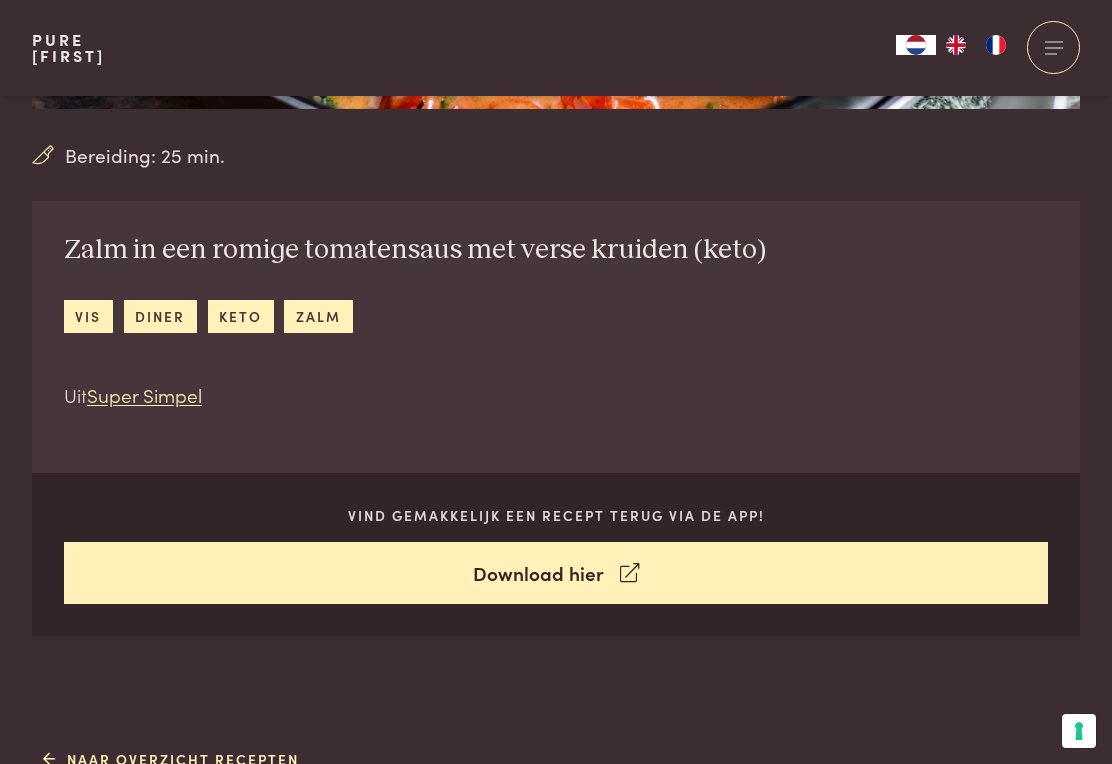 click on "Download hier" at bounding box center [556, 573] 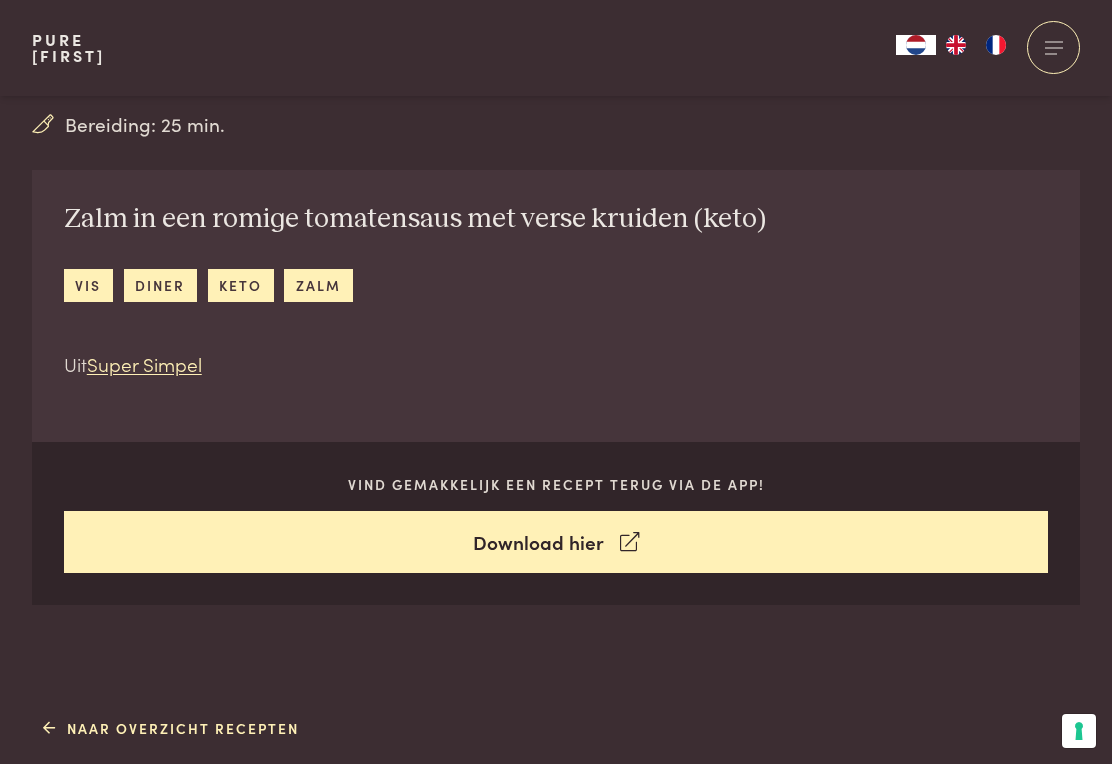 click on "Naar overzicht recepten" at bounding box center (171, 728) 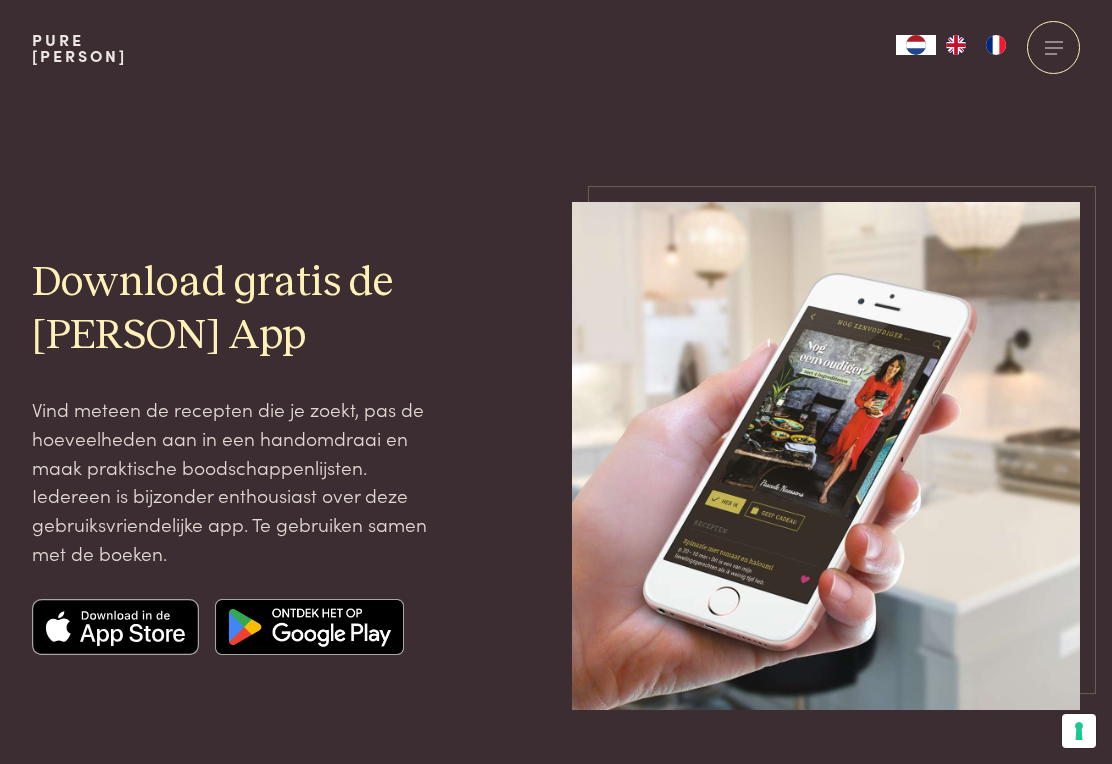 scroll, scrollTop: 0, scrollLeft: 0, axis: both 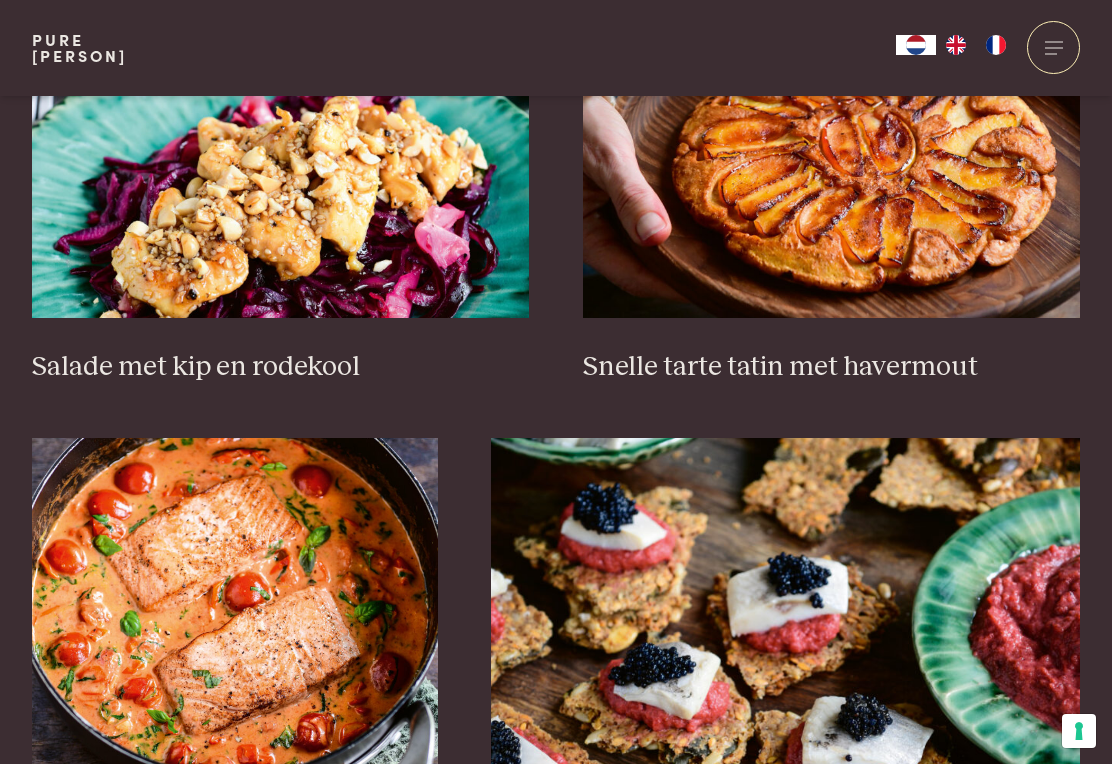 click at bounding box center (235, 638) 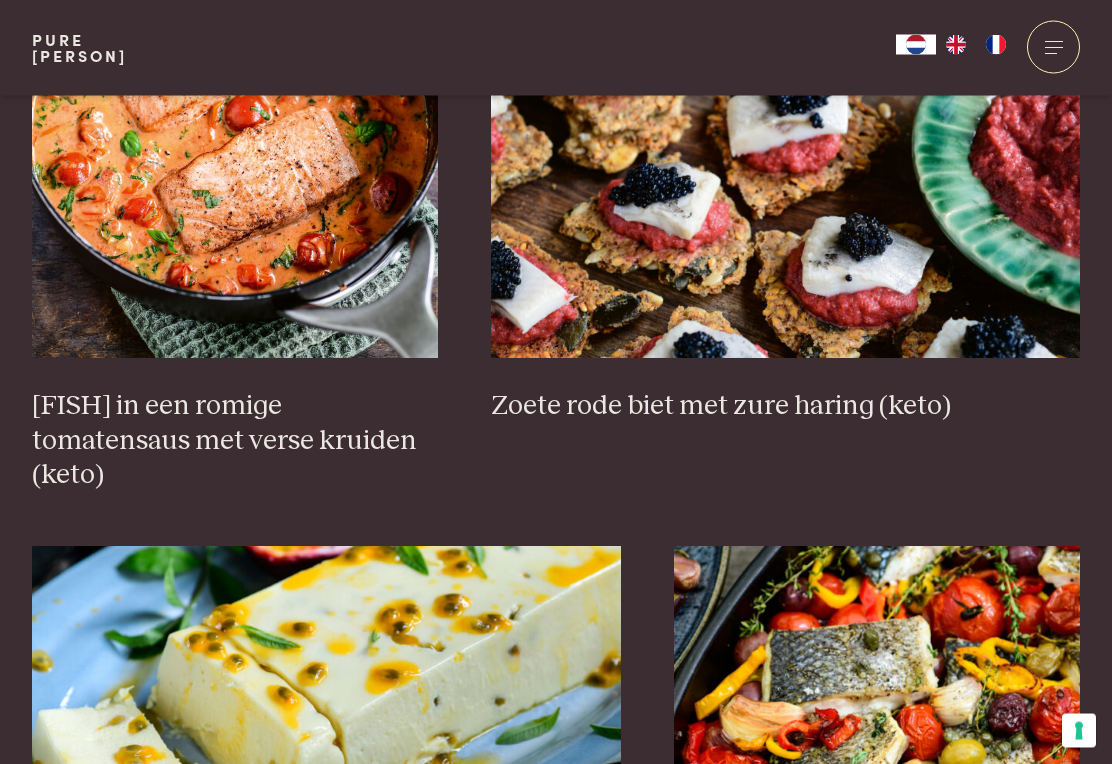 scroll, scrollTop: 3003, scrollLeft: 0, axis: vertical 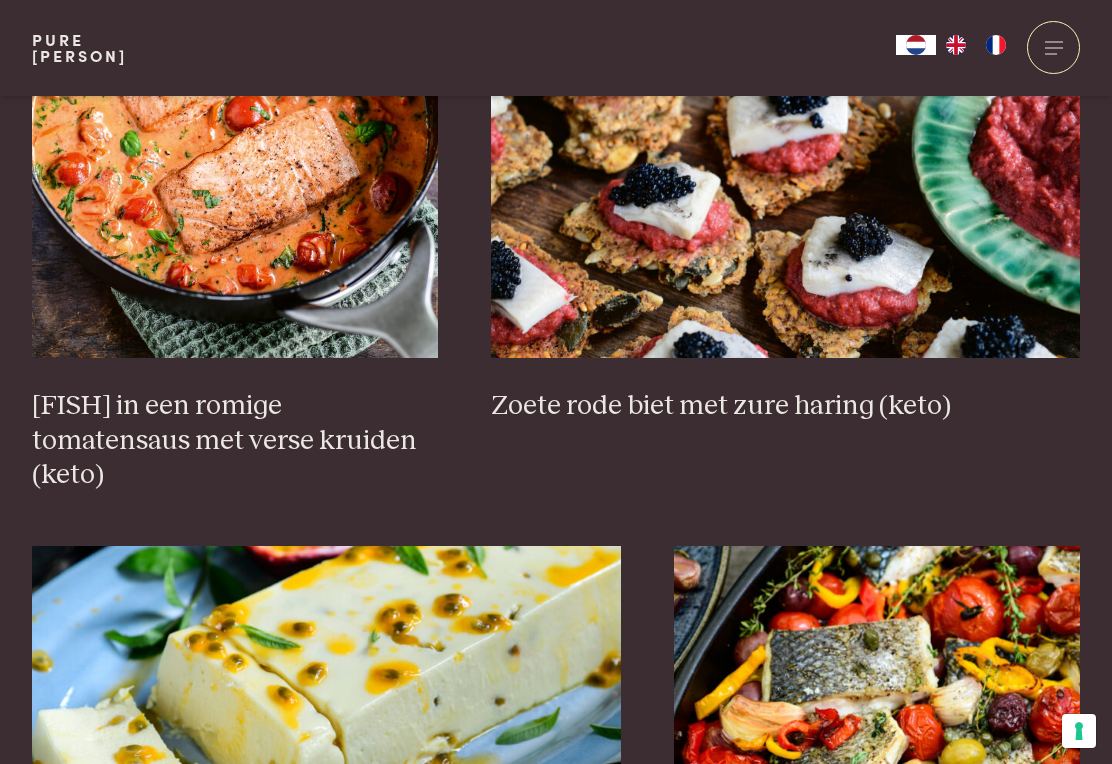 click at bounding box center [235, 158] 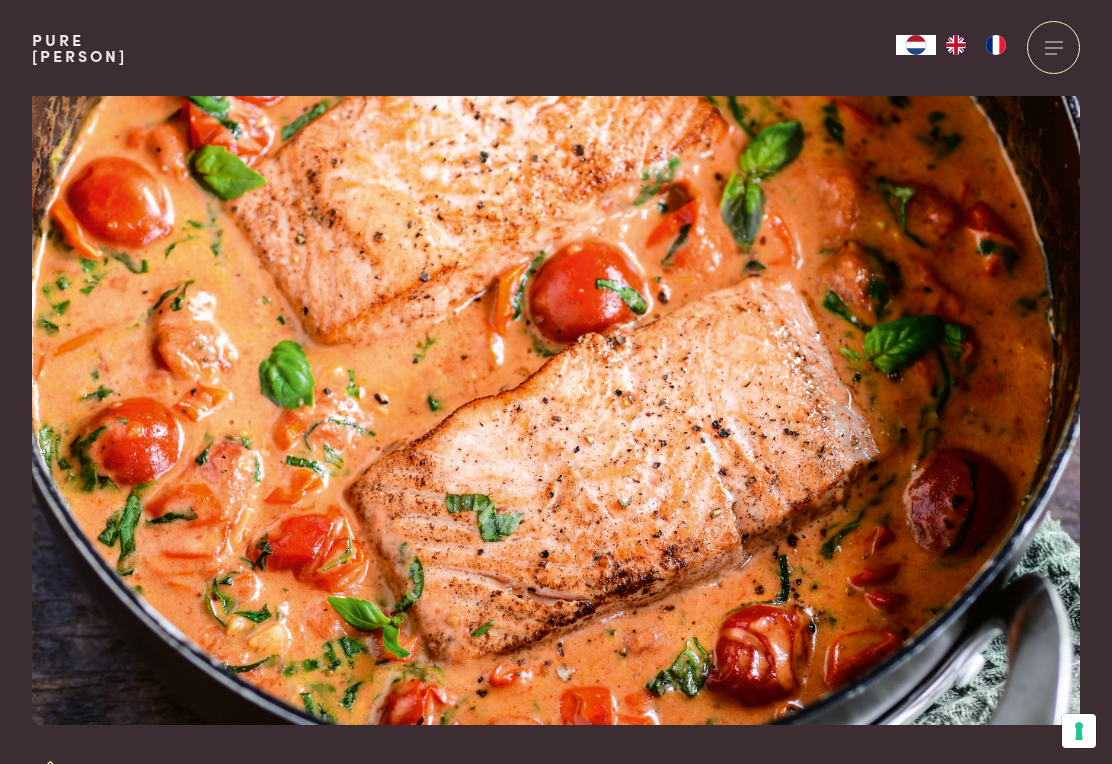 scroll, scrollTop: 0, scrollLeft: 0, axis: both 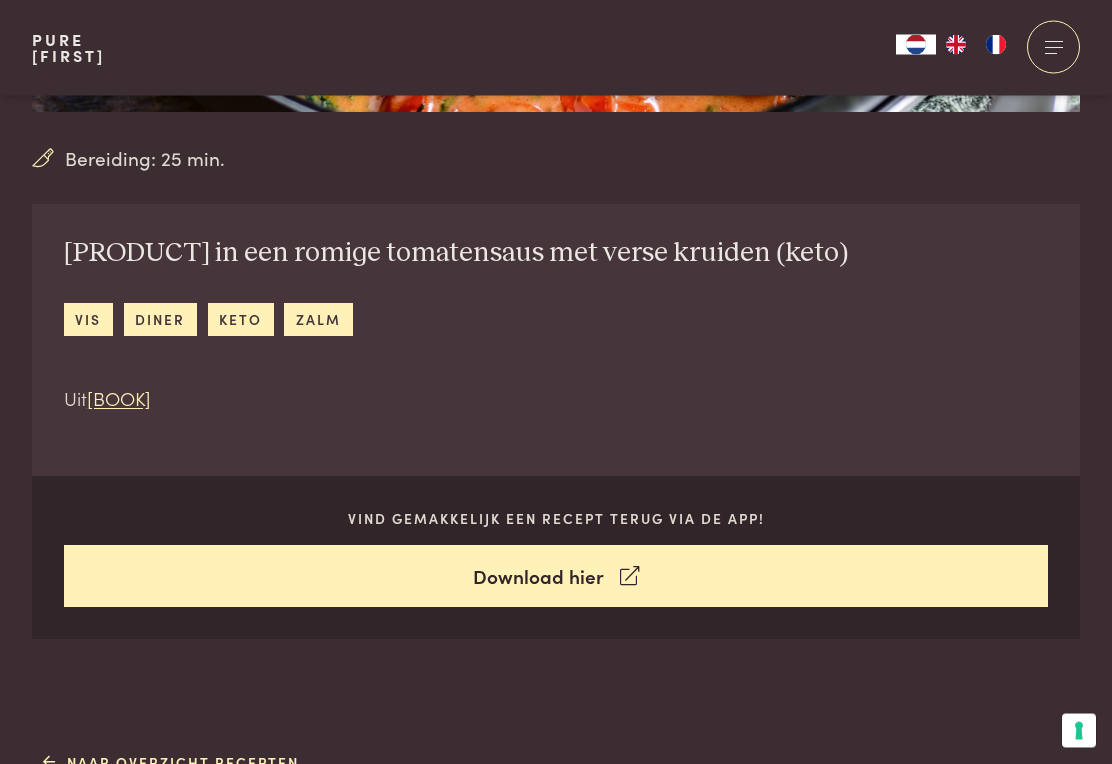click on "Download hier" at bounding box center (556, 577) 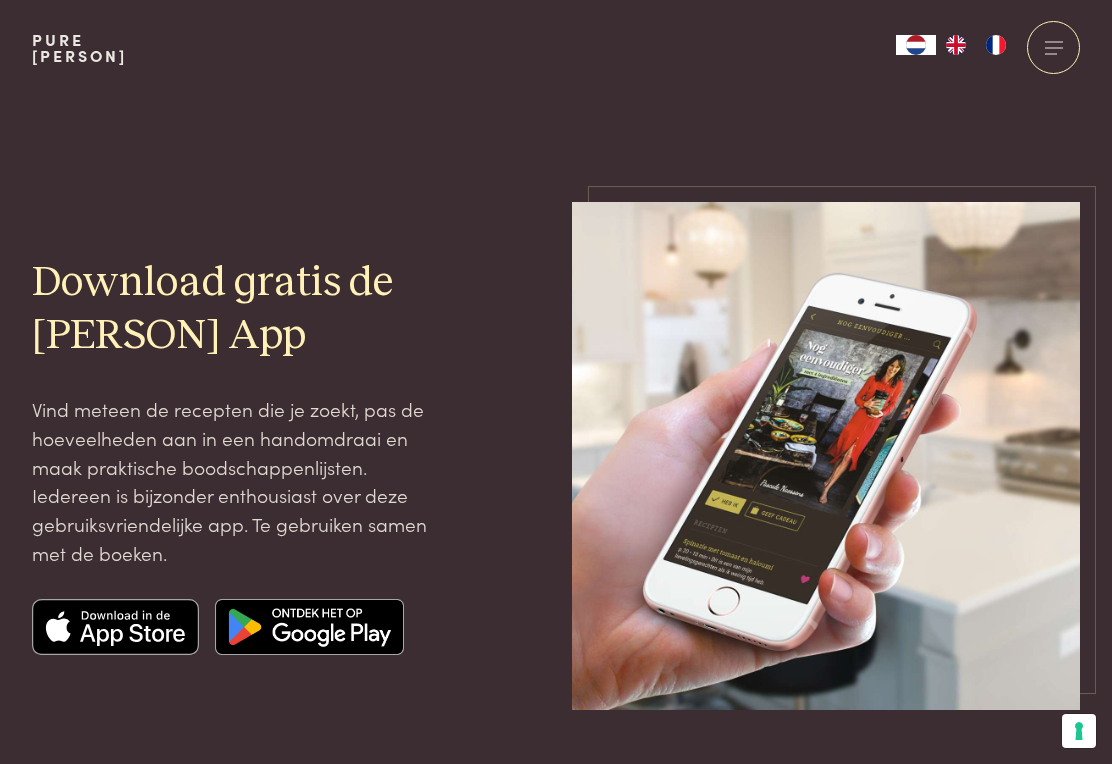 scroll, scrollTop: 0, scrollLeft: 0, axis: both 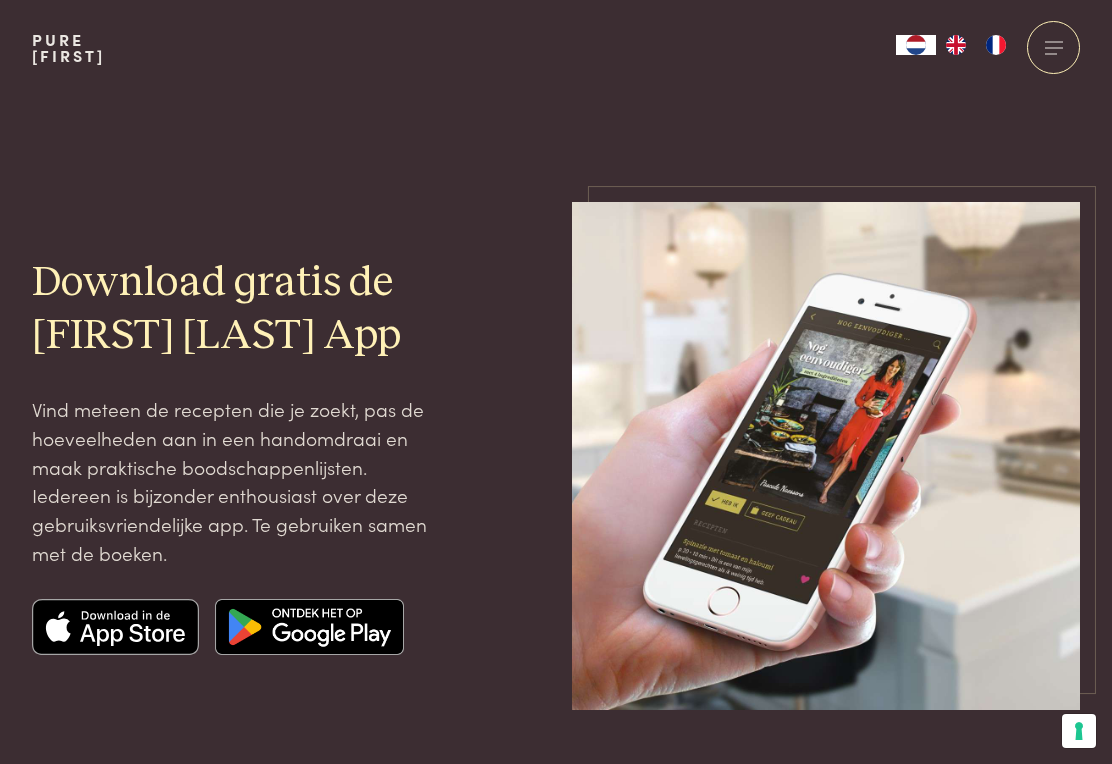 click on "Download gratis de [FIRST] [LAST] App" at bounding box center (241, 310) 